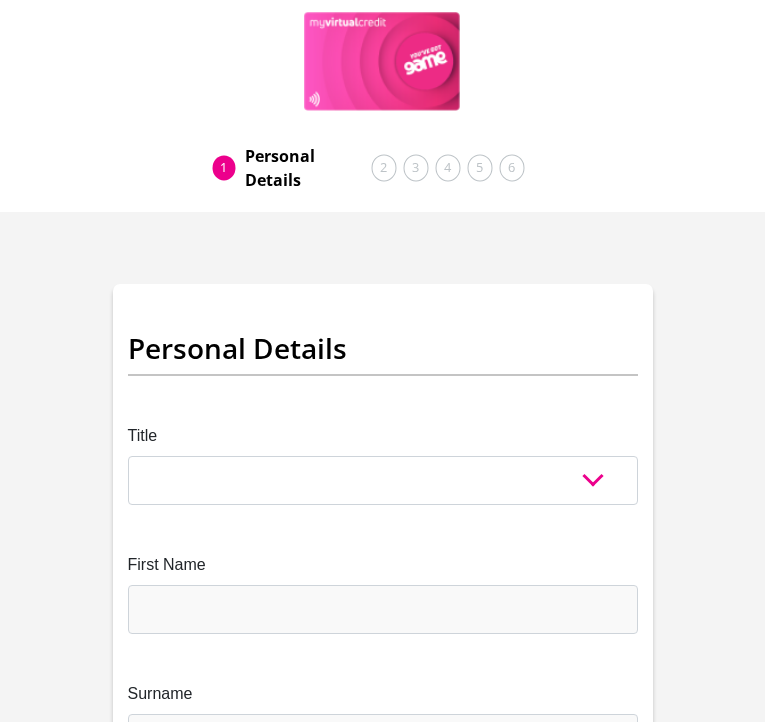 scroll, scrollTop: 0, scrollLeft: 0, axis: both 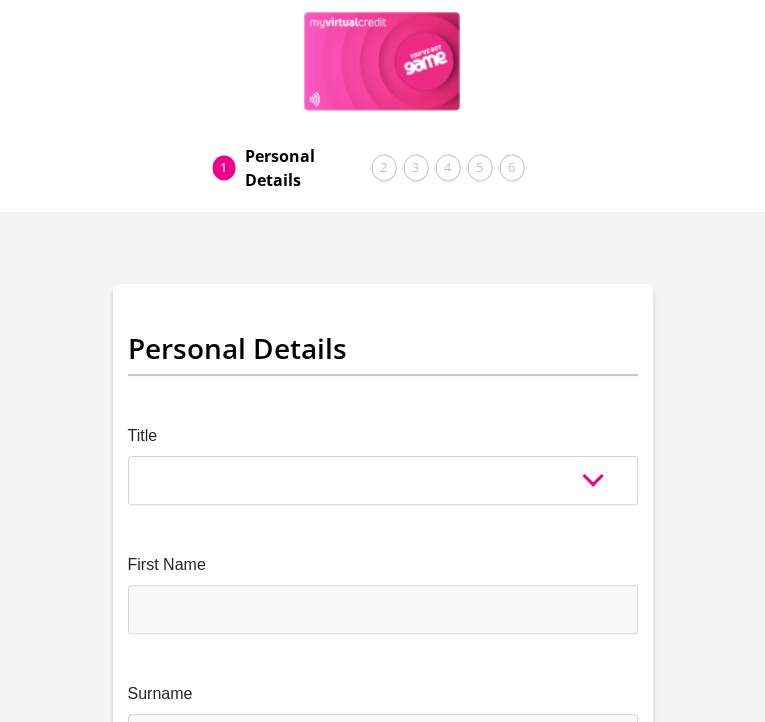 select on "Ms" 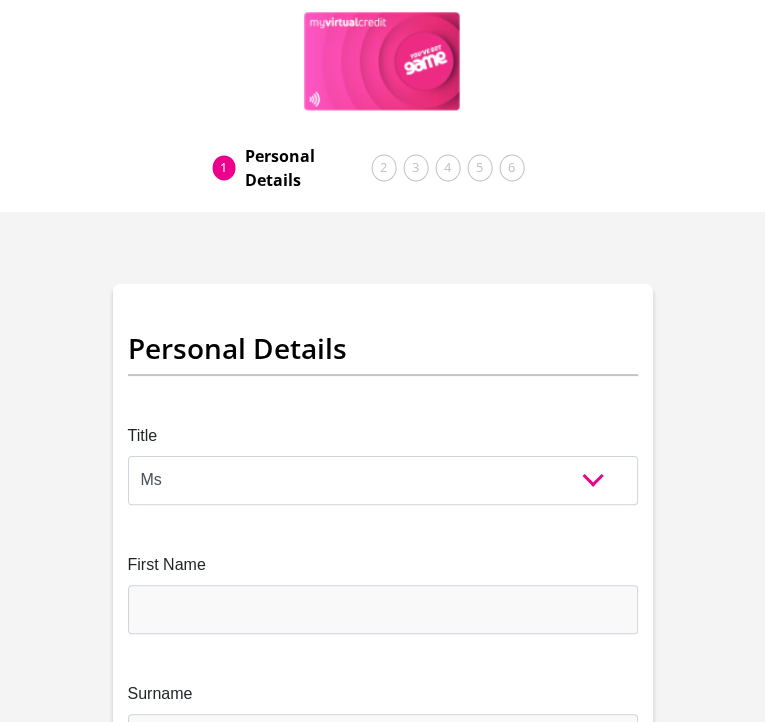 click on "Mr
Ms
Mrs
Dr
Other" at bounding box center [383, 480] 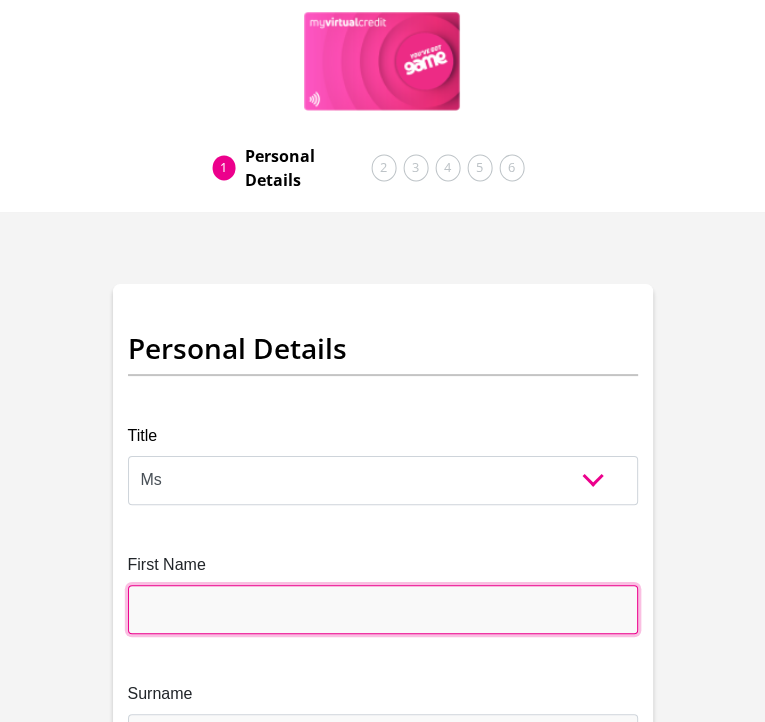 click on "First Name" at bounding box center [383, 609] 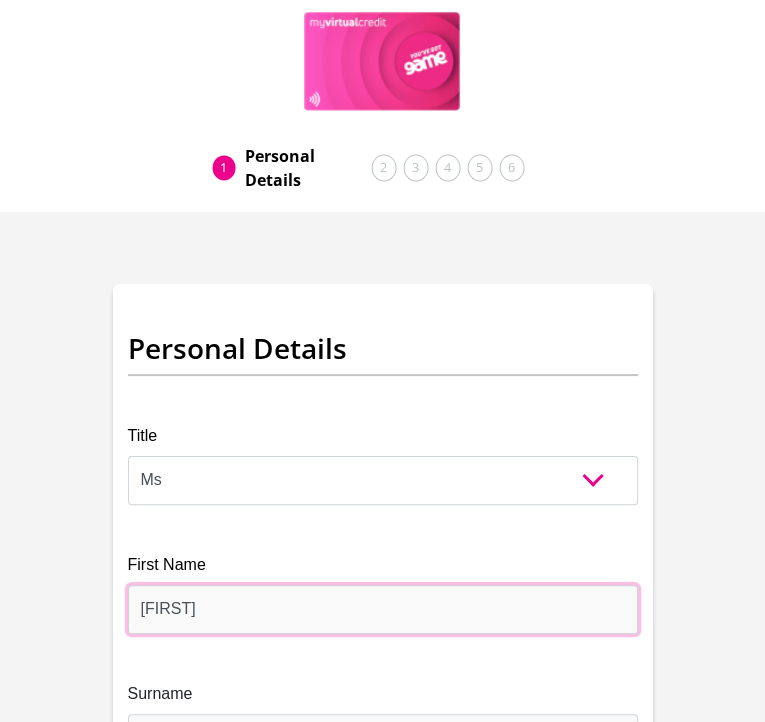 type on "[FIRST][FIRST]" 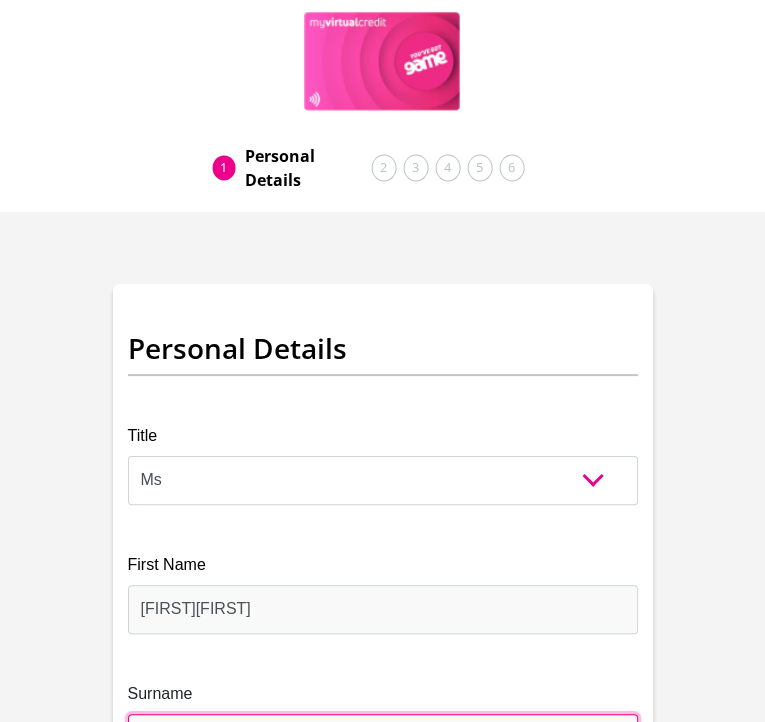 type on "[LAST]" 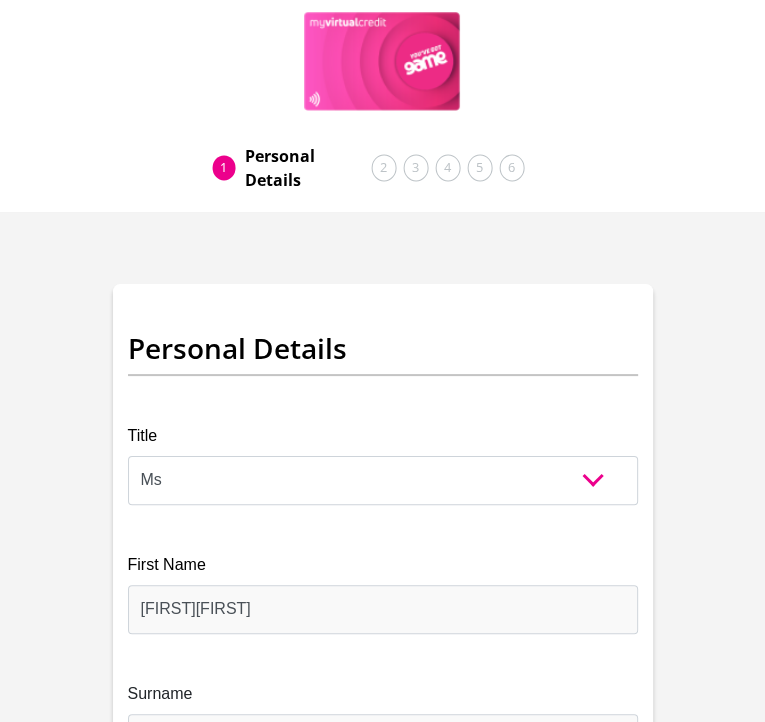 type on "[PHONE]" 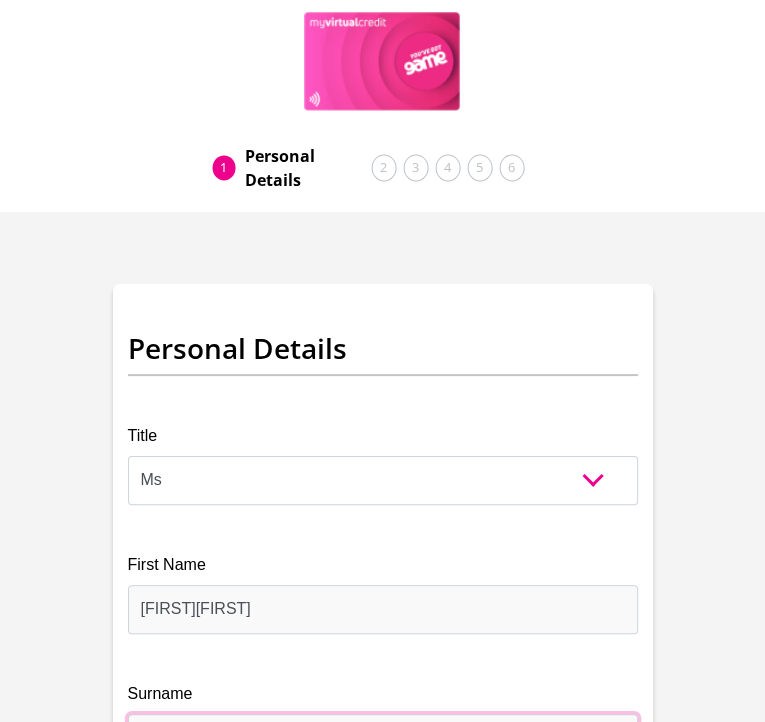 click on "[LAST]" at bounding box center [383, 738] 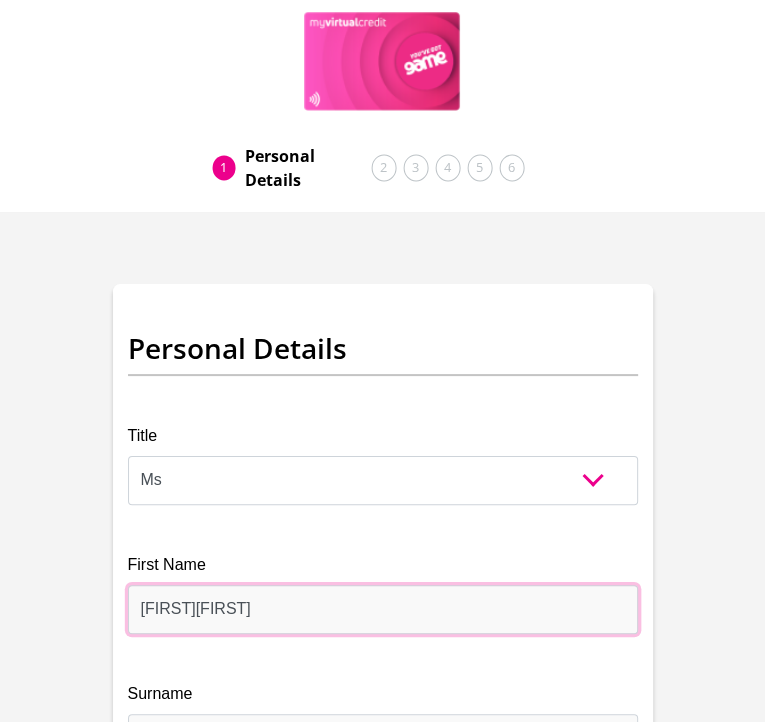 click on "[FIRST][FIRST]" at bounding box center [383, 609] 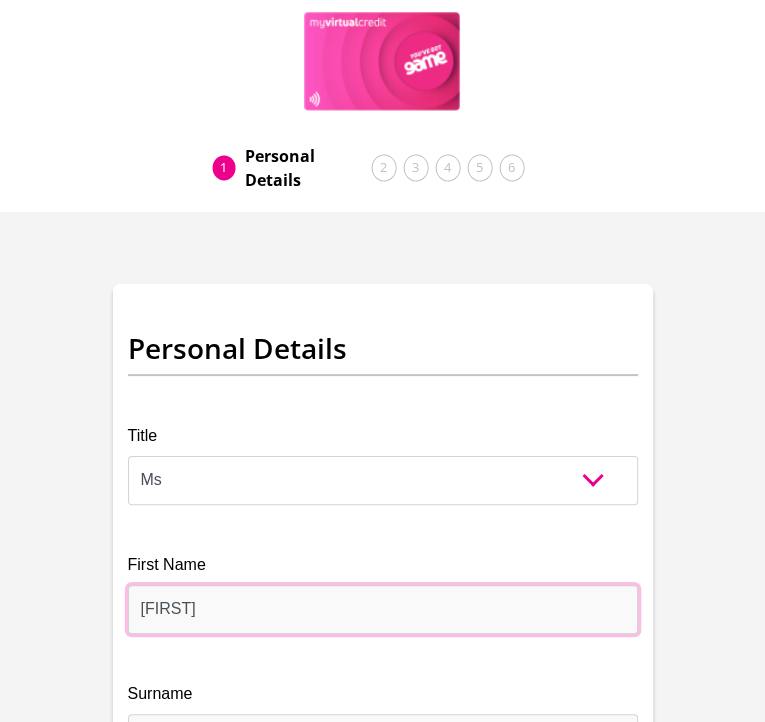 type on "[FIRST]" 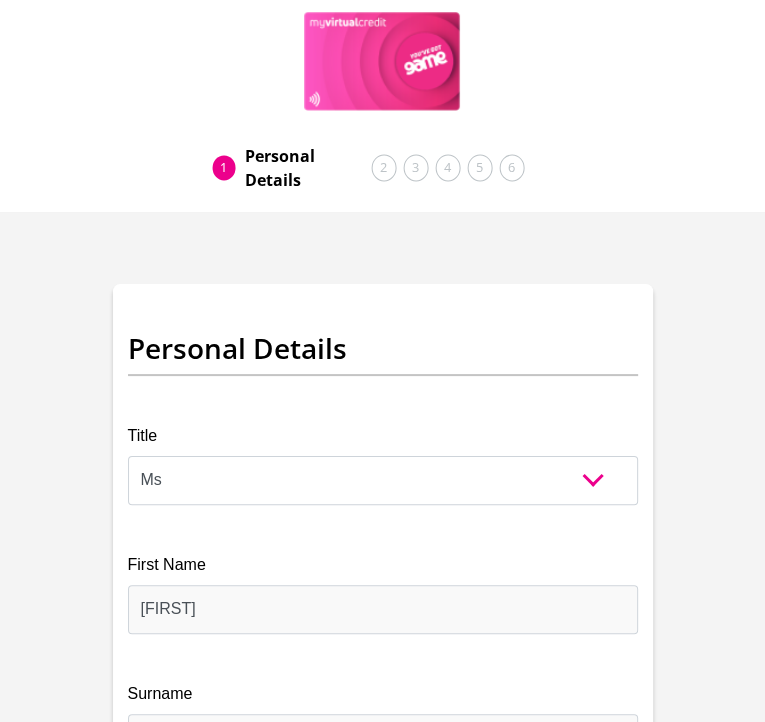 click on "ID Number" at bounding box center [383, 867] 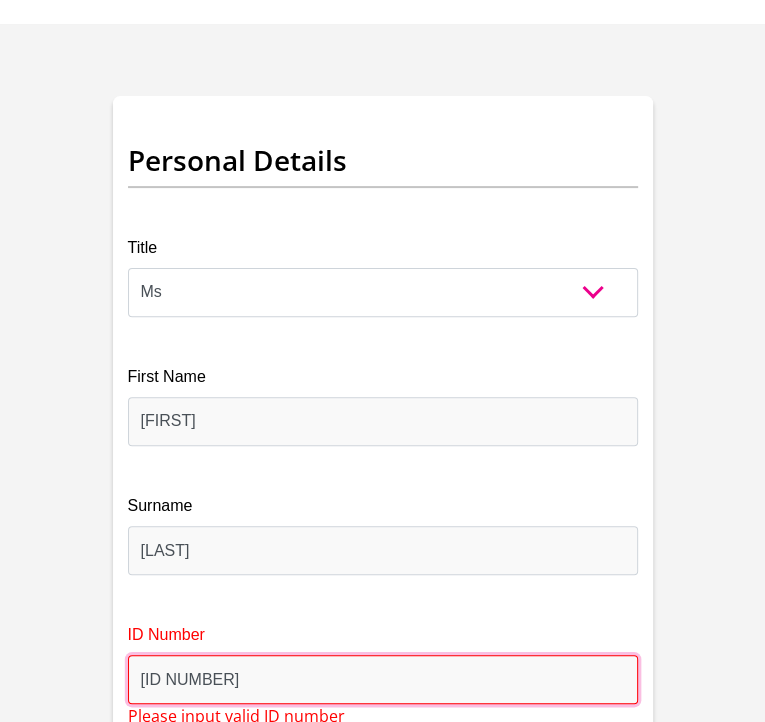 scroll, scrollTop: 194, scrollLeft: 0, axis: vertical 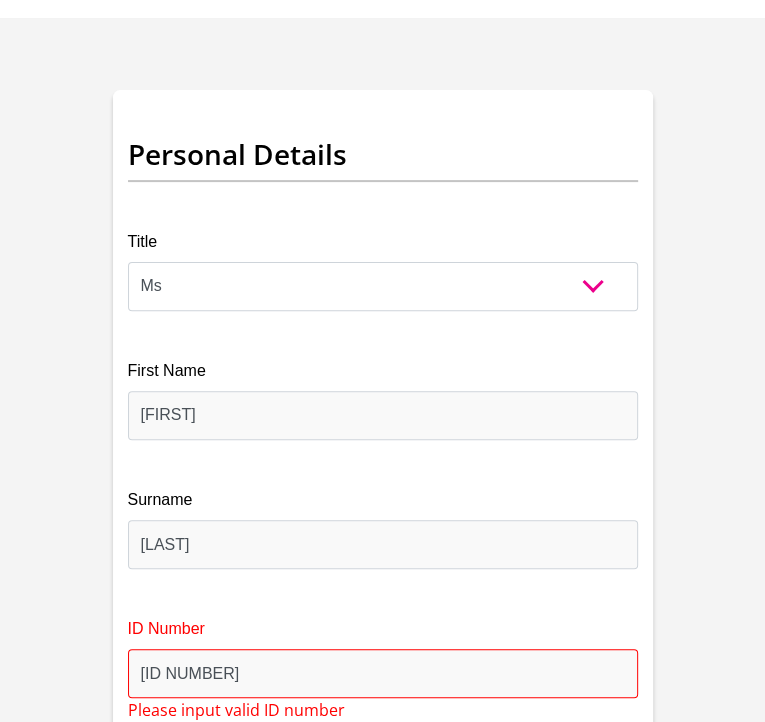drag, startPoint x: 436, startPoint y: 625, endPoint x: 351, endPoint y: 504, distance: 147.87157 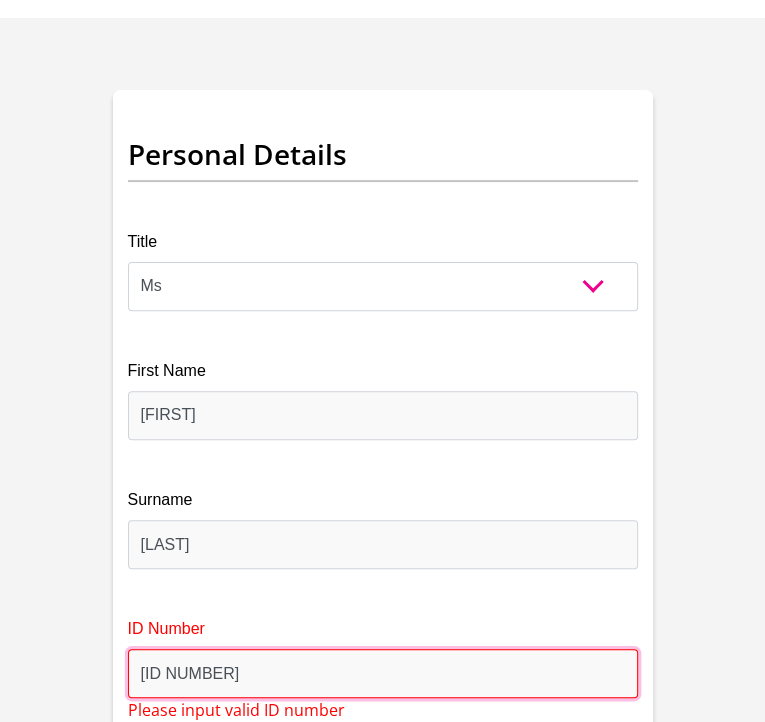 click on "[ID NUMBER]" at bounding box center [383, 673] 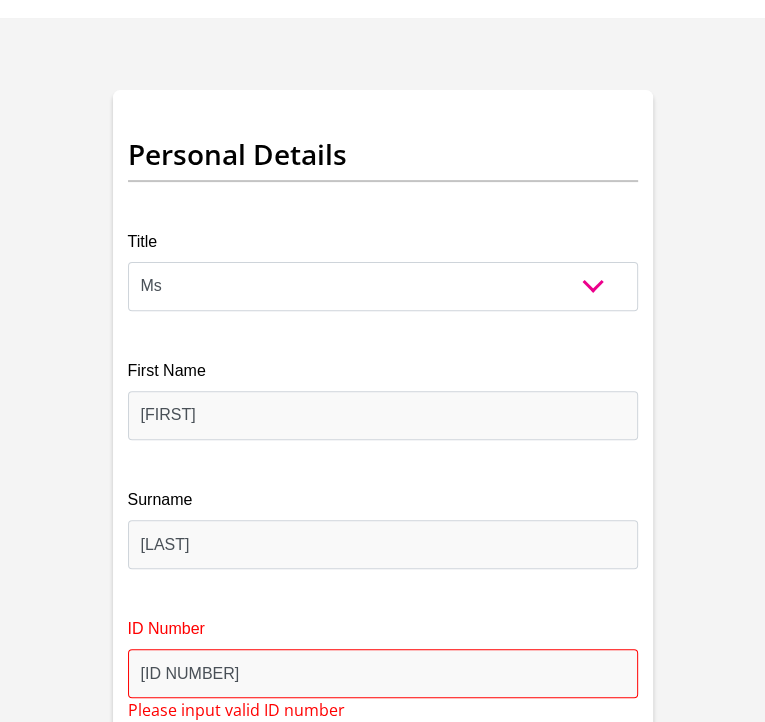 click on "ID Number
[ID NUMBER]
Please input valid ID number" at bounding box center [383, 669] 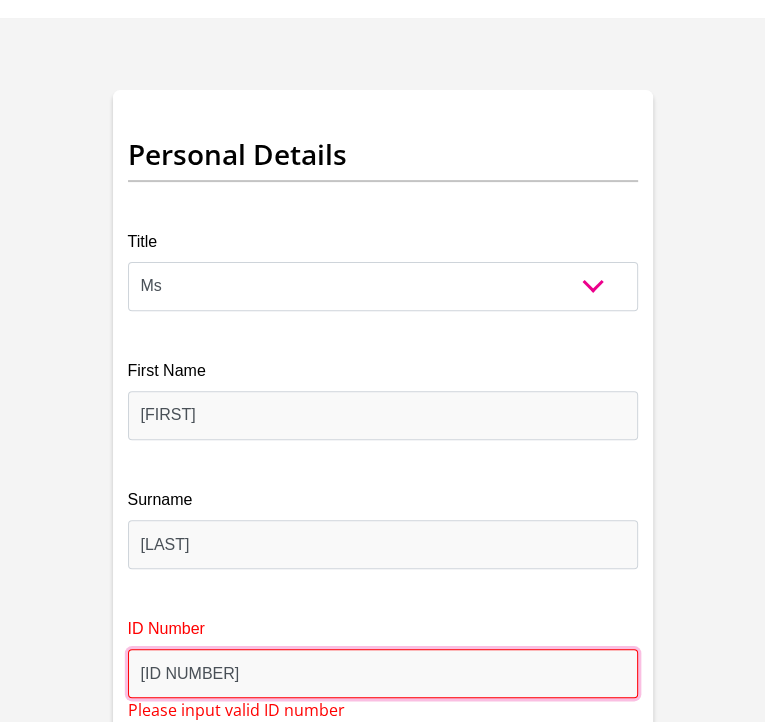 click on "[ID NUMBER]" at bounding box center [383, 673] 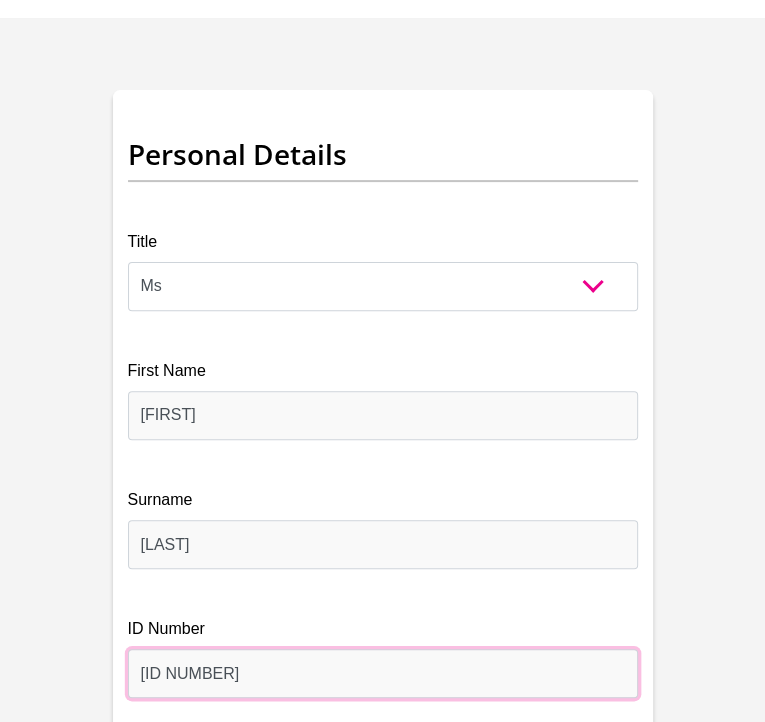 type on "[ID NUMBER]" 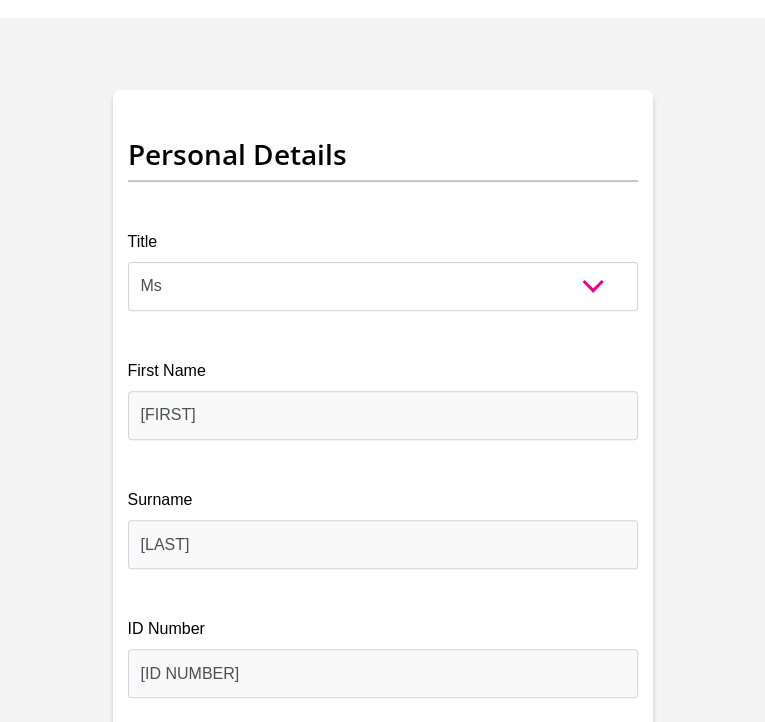 click on "Black
Coloured
Indian
White
Other" at bounding box center [383, 802] 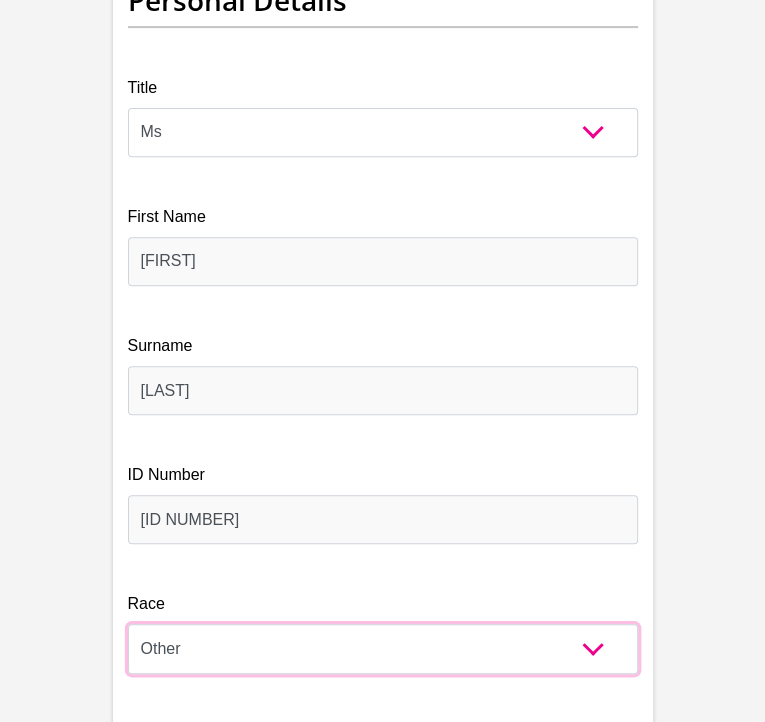 scroll, scrollTop: 422, scrollLeft: 0, axis: vertical 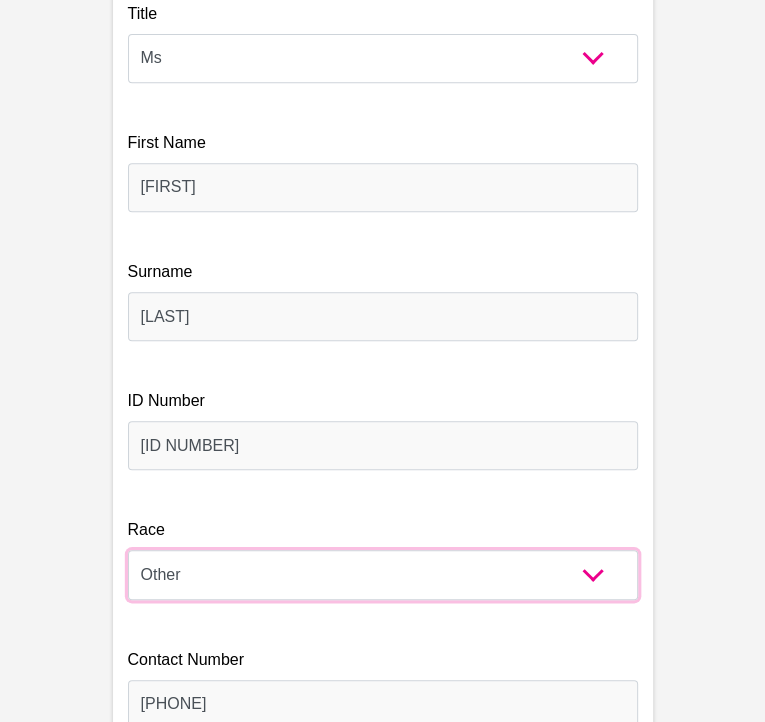 click on "Black
Coloured
Indian
White
Other" at bounding box center (383, 574) 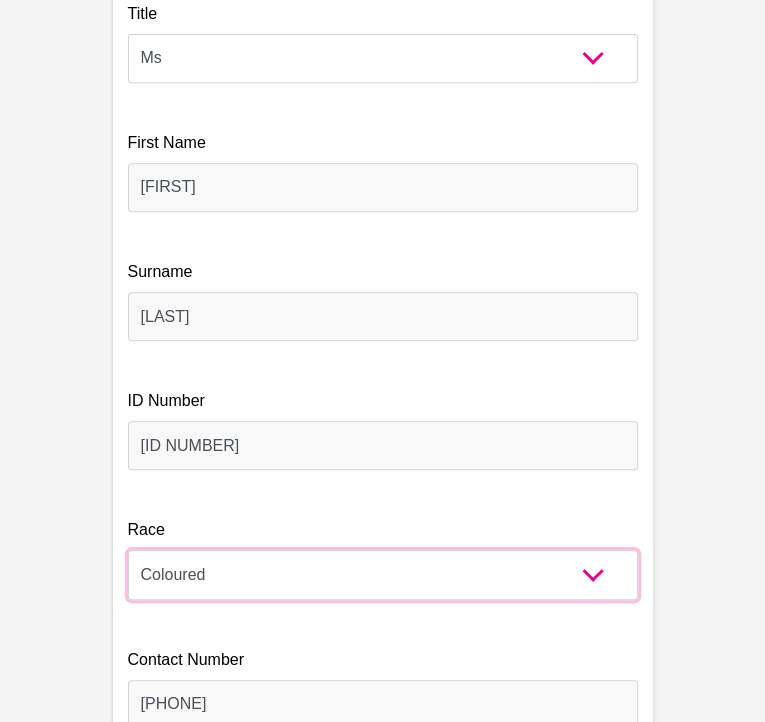 click on "Black
Coloured
Indian
White
Other" at bounding box center (383, 574) 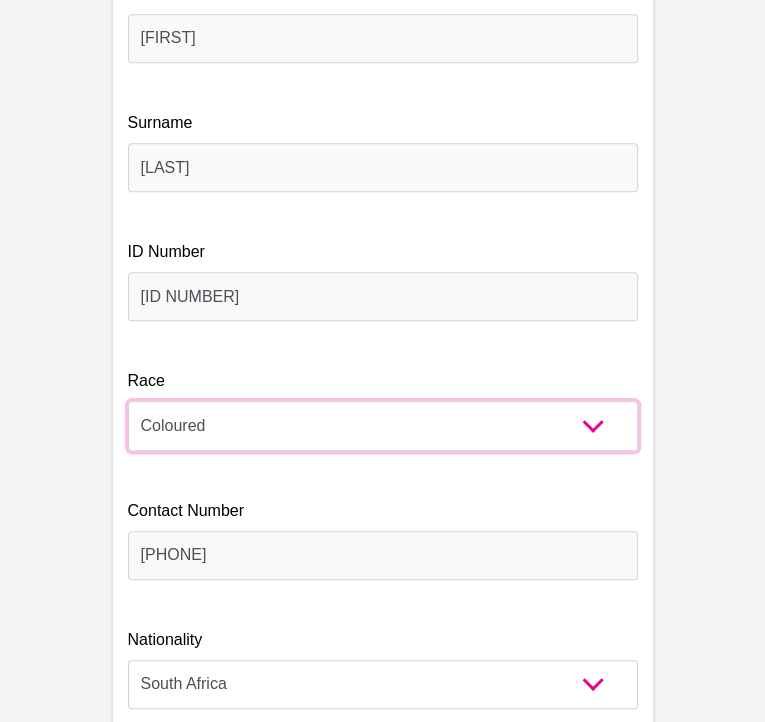 scroll, scrollTop: 570, scrollLeft: 0, axis: vertical 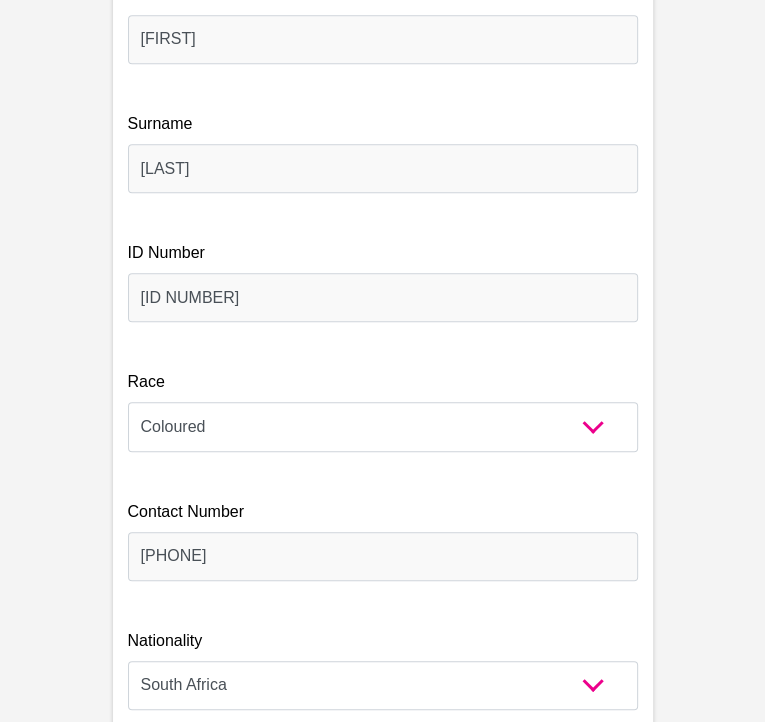 click on "Afrikaans
English
Sepedi
South Ndebele
Southern Sotho
Swati
Tsonga
Tswana
Venda
Xhosa
Zulu
Other" at bounding box center [383, 943] 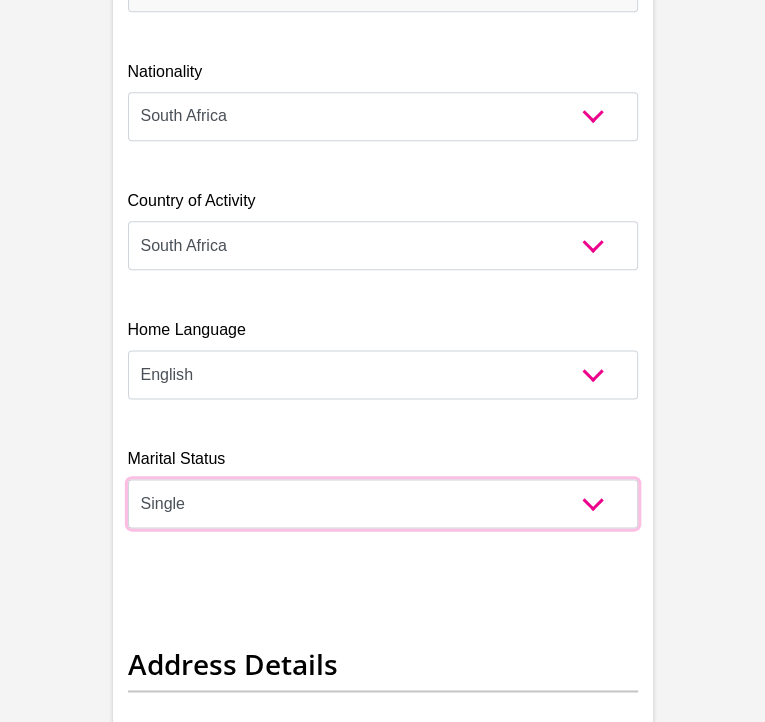 scroll, scrollTop: 1132, scrollLeft: 0, axis: vertical 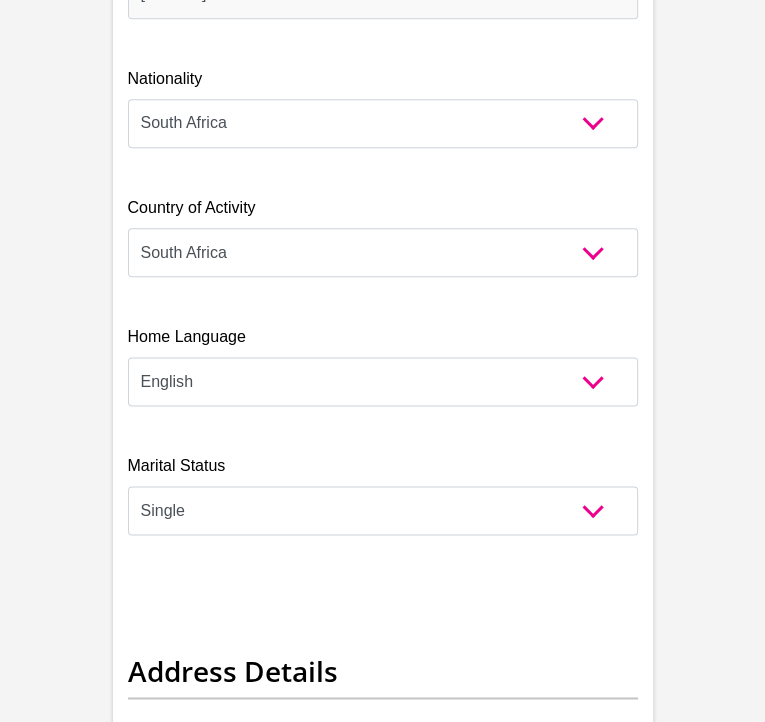 click on "Eastern Cape
Free State
Gauteng
KwaZulu-Natal
Limpopo
Mpumalanga
Northern Cape
North West
Western Cape" at bounding box center (383, 1449) 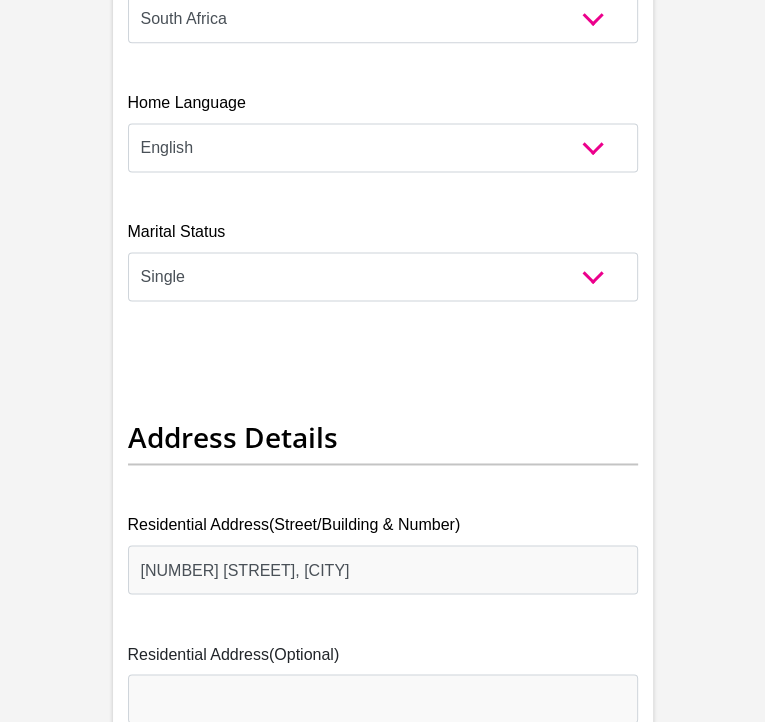 scroll, scrollTop: 1364, scrollLeft: 0, axis: vertical 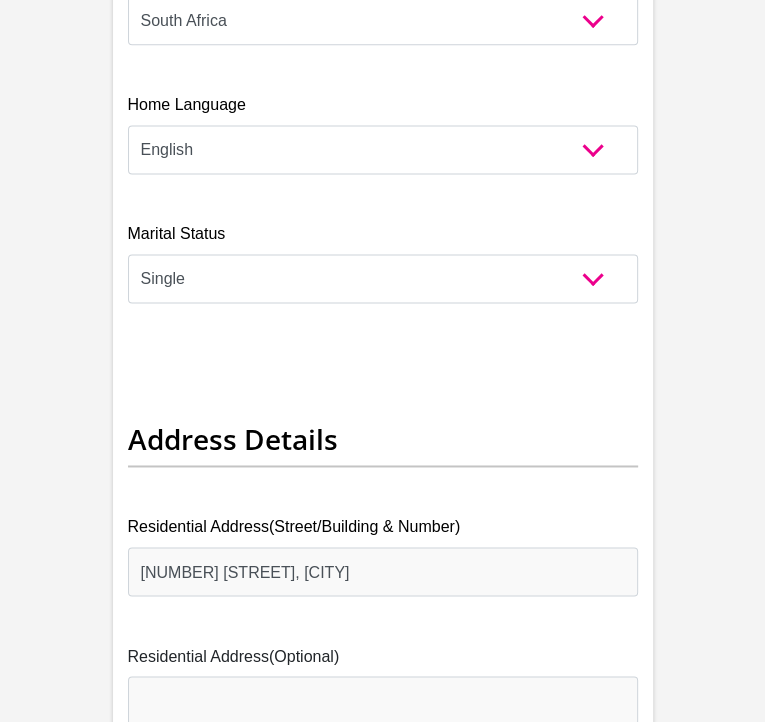 click on "less than 1 year
1-3 years
3-5 years
5+ years" at bounding box center [383, 1346] 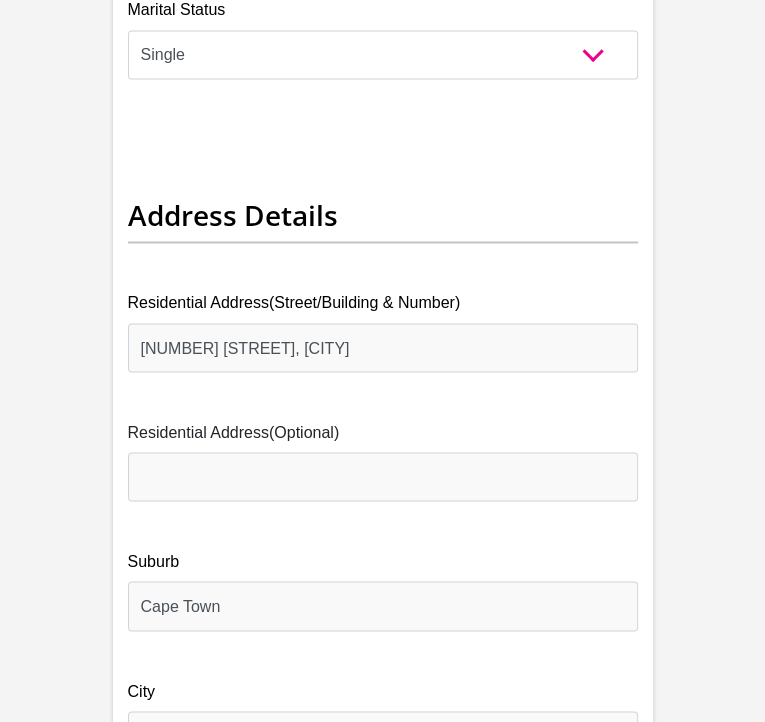 scroll, scrollTop: 1603, scrollLeft: 0, axis: vertical 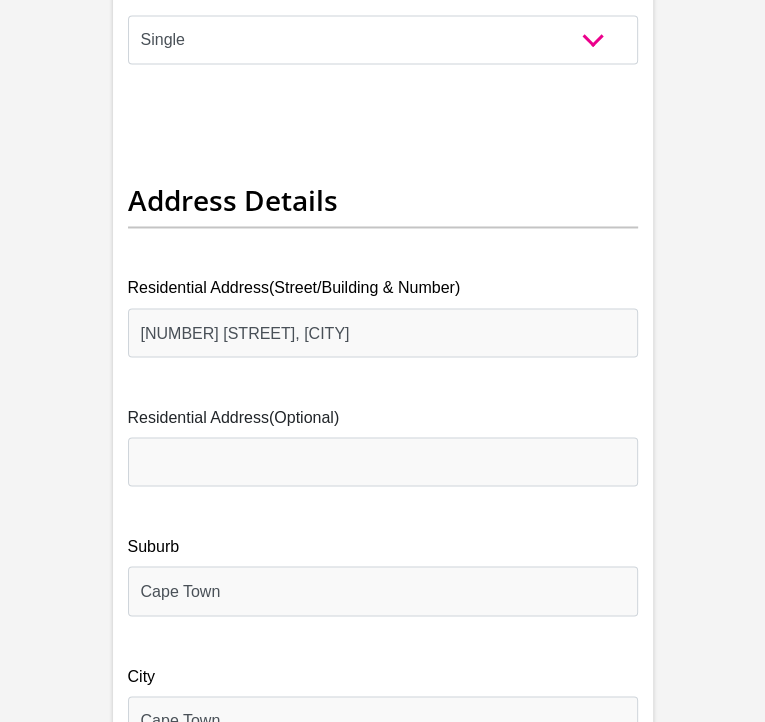 click on "Email Address" at bounding box center (383, 1529) 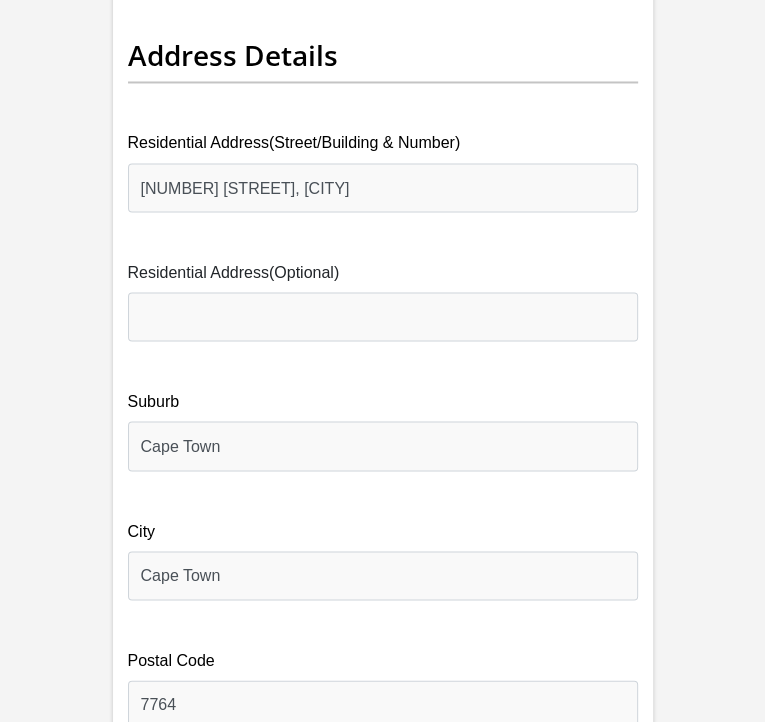 scroll, scrollTop: 1760, scrollLeft: 0, axis: vertical 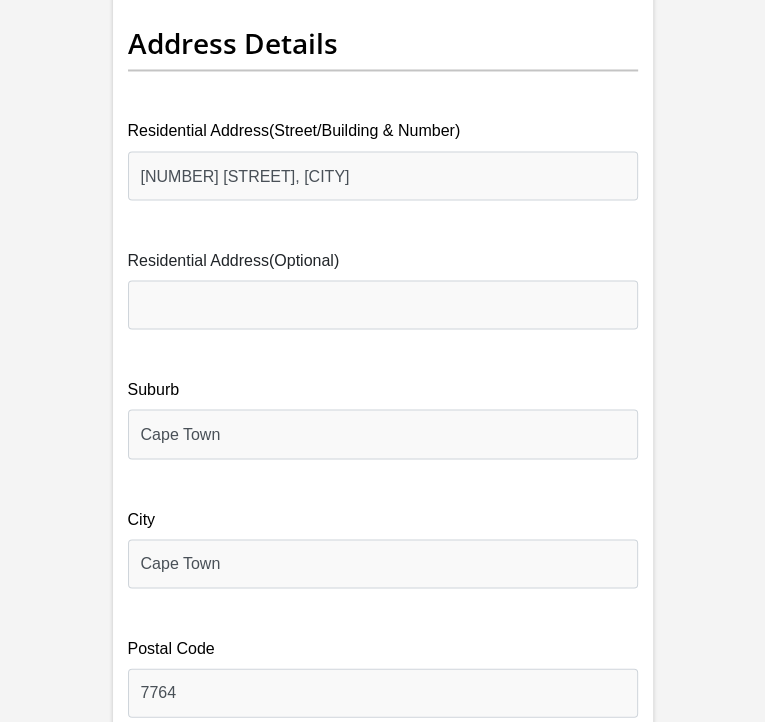 click on "Create Password
Please input valid password
Confirm Password" at bounding box center [383, 1704] 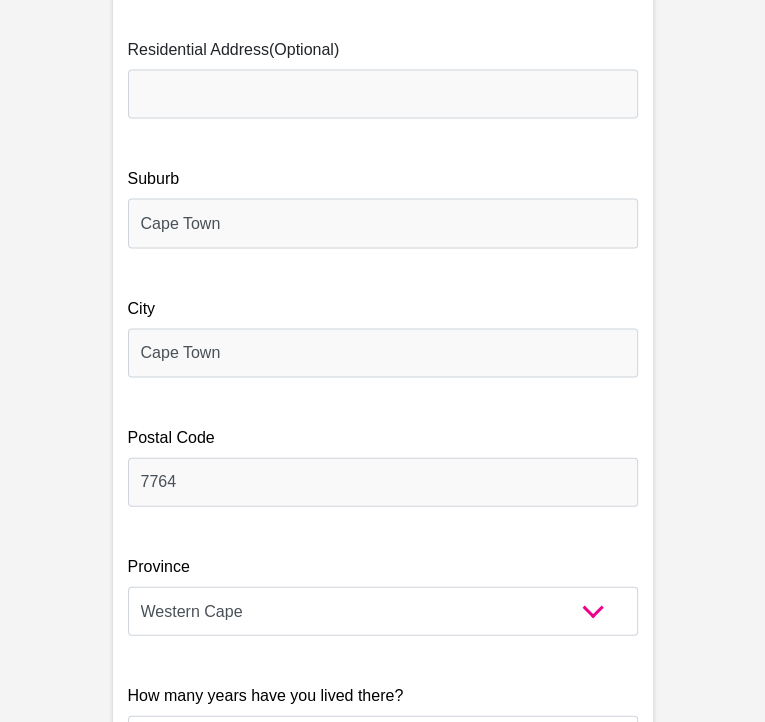 scroll, scrollTop: 1968, scrollLeft: 0, axis: vertical 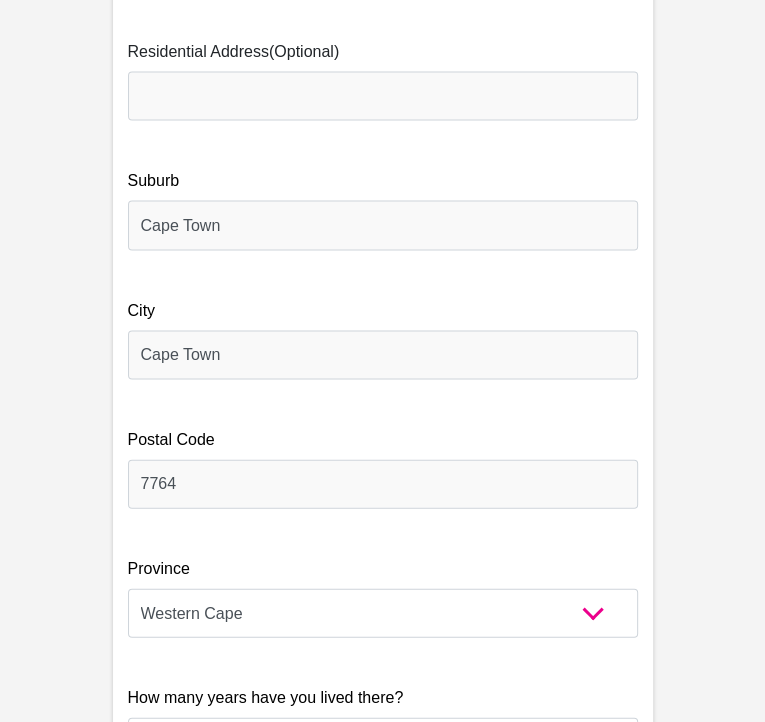 click on "[ALPHANUMERIC]" at bounding box center (383, 1423) 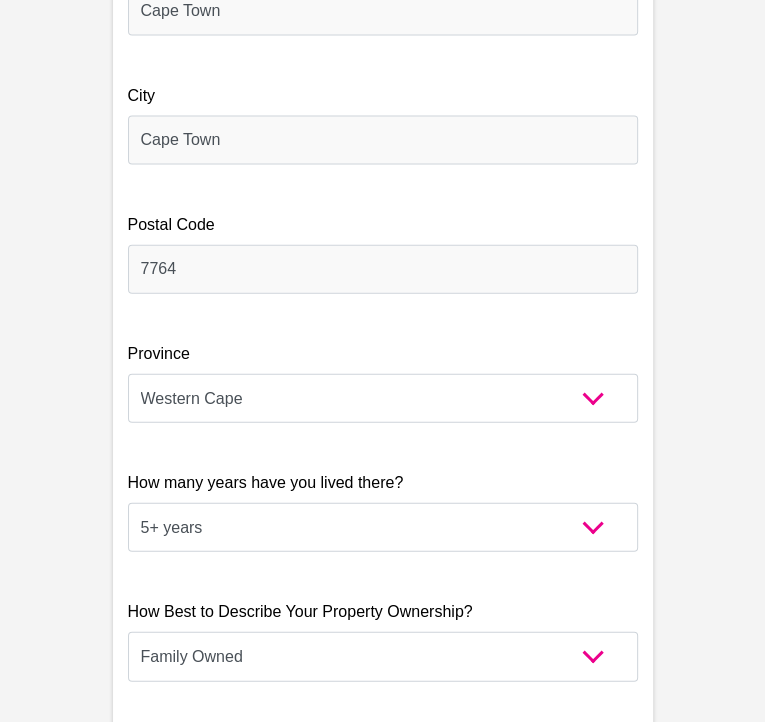 scroll, scrollTop: 2184, scrollLeft: 0, axis: vertical 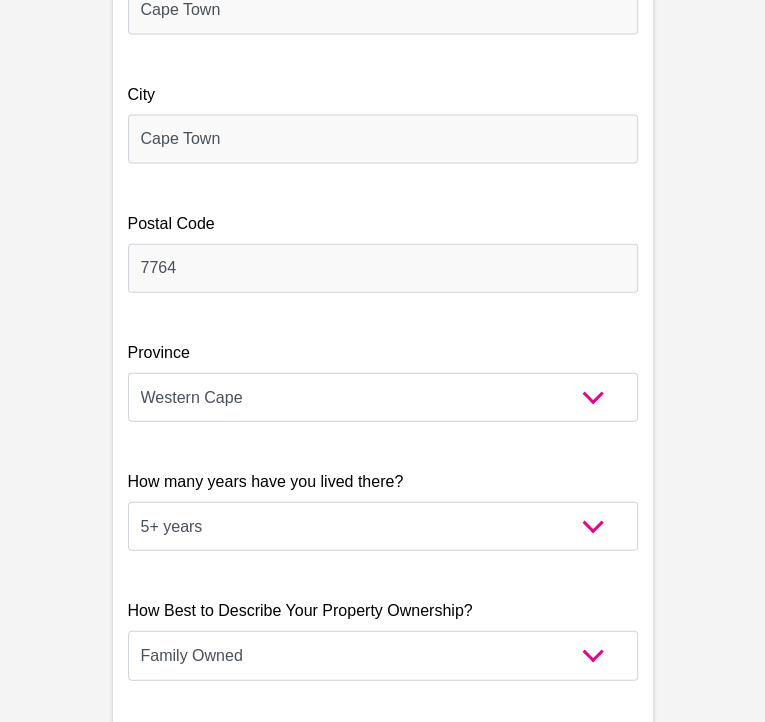 type on "[ALPHANUMERIC]" 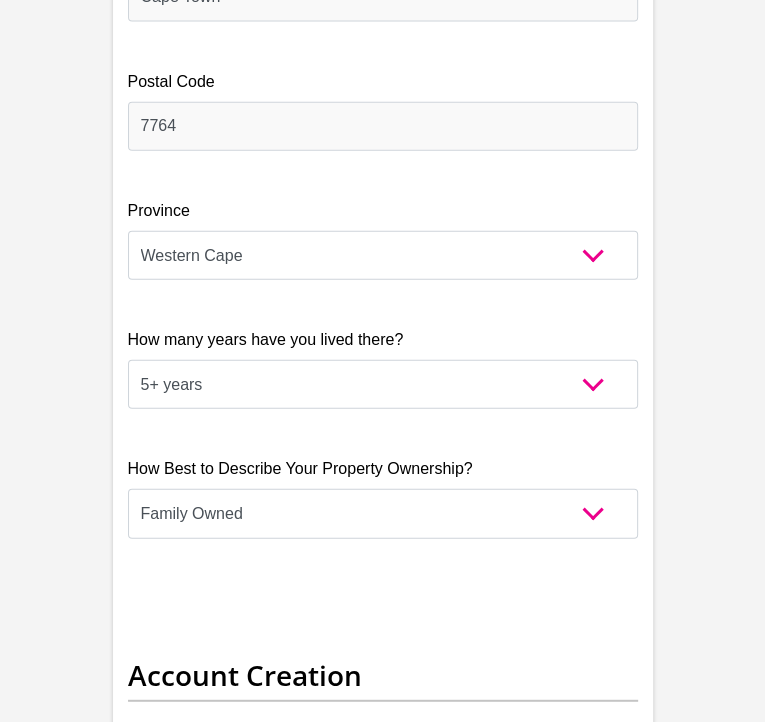 scroll, scrollTop: 2332, scrollLeft: 0, axis: vertical 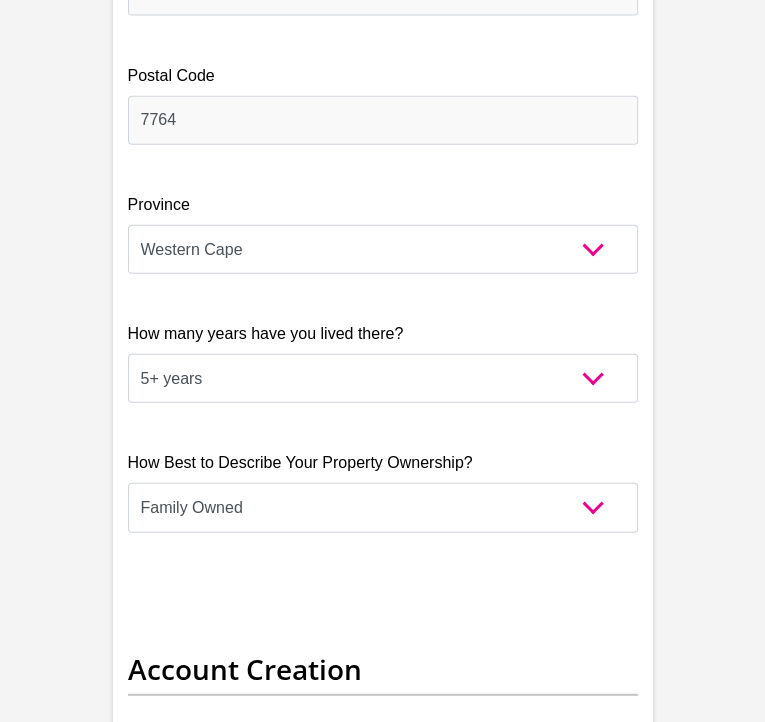 click on "Monthly Take Home Income" at bounding box center (383, 1942) 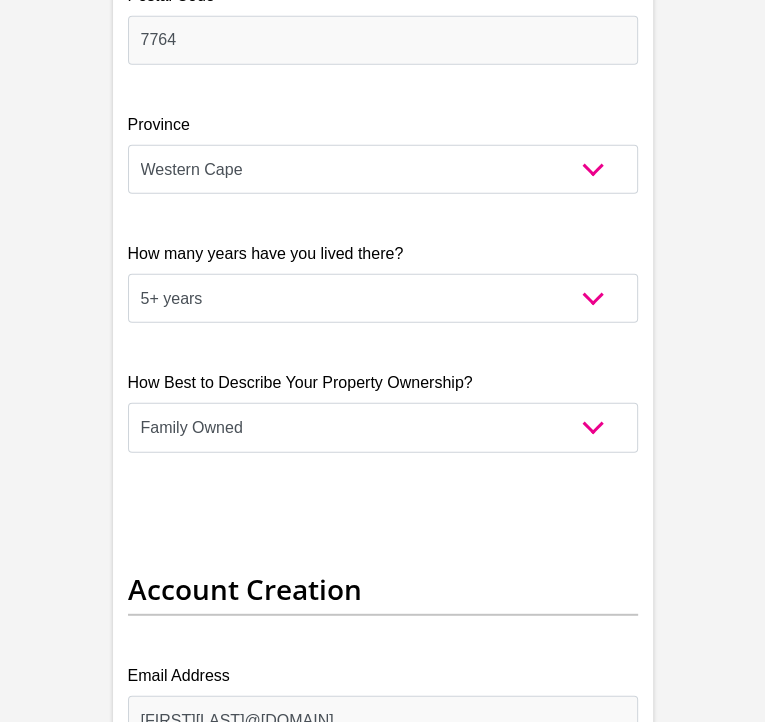 scroll, scrollTop: 2408, scrollLeft: 0, axis: vertical 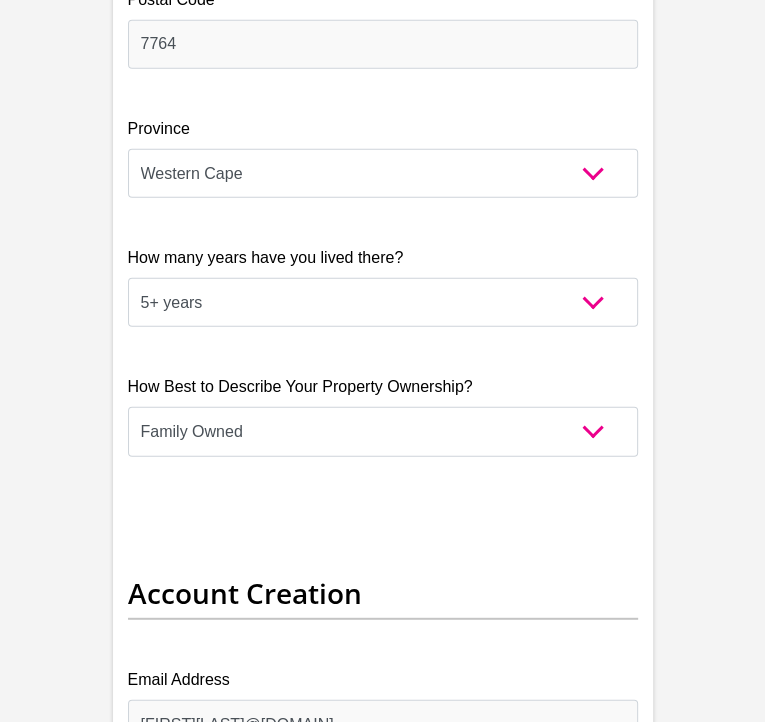 type on "[NUMBER]" 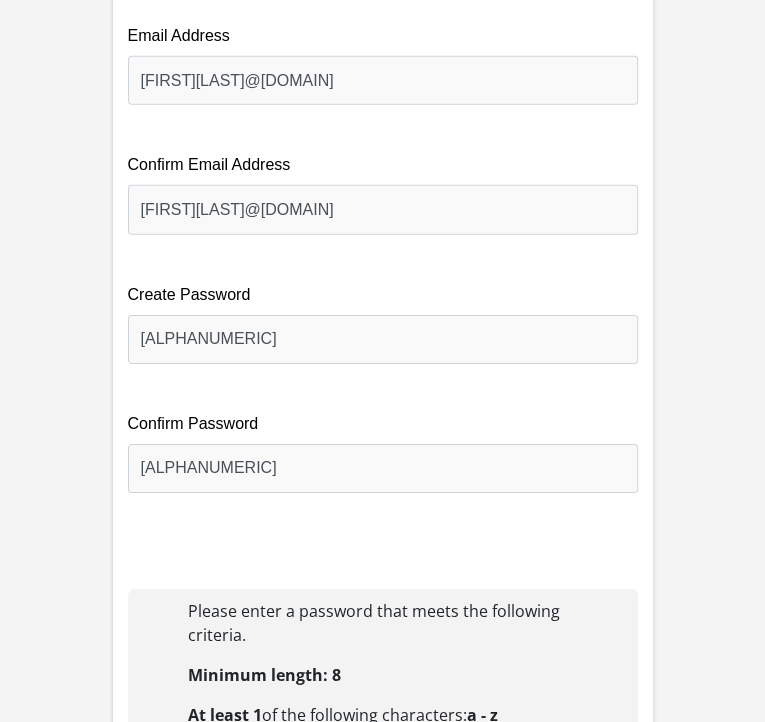 scroll, scrollTop: 3052, scrollLeft: 0, axis: vertical 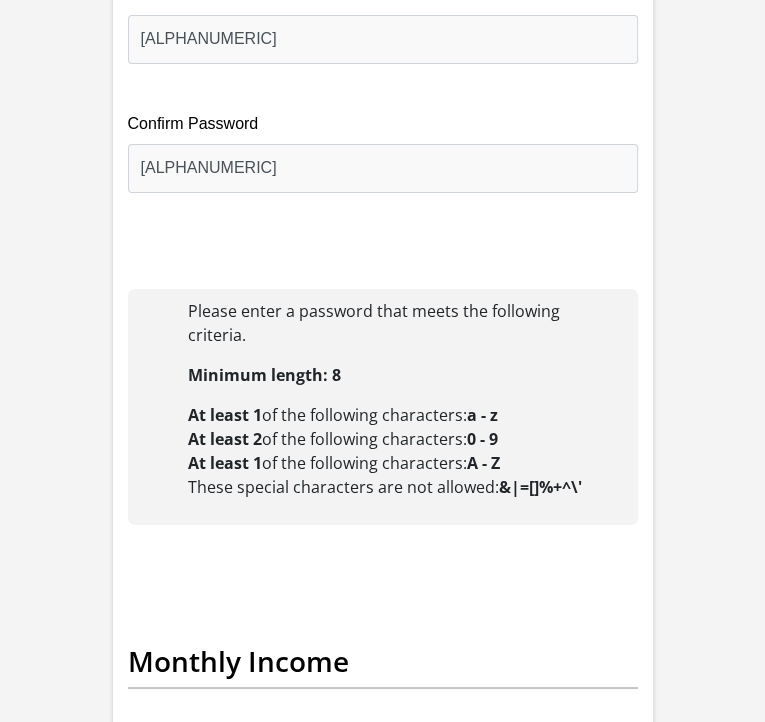 type on "2000" 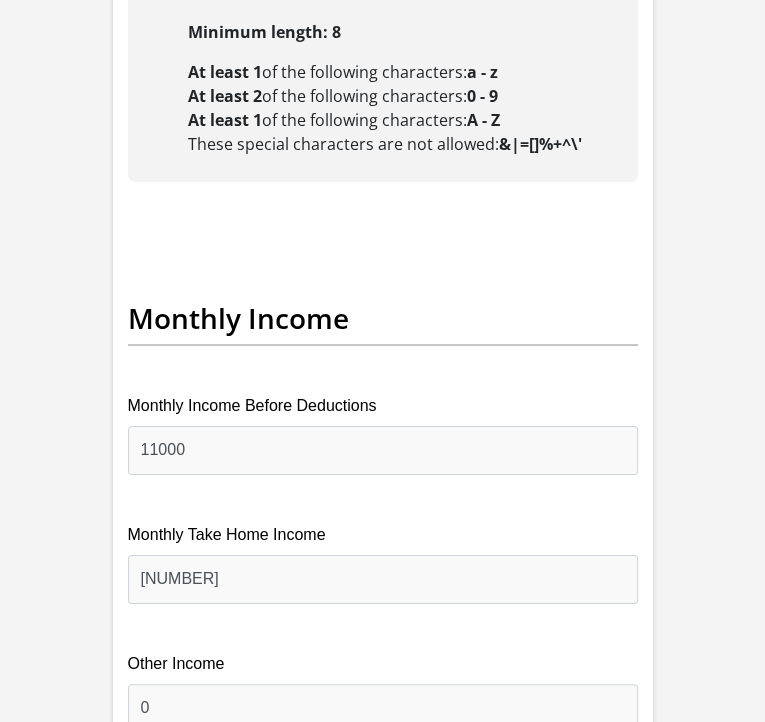 scroll, scrollTop: 3775, scrollLeft: 0, axis: vertical 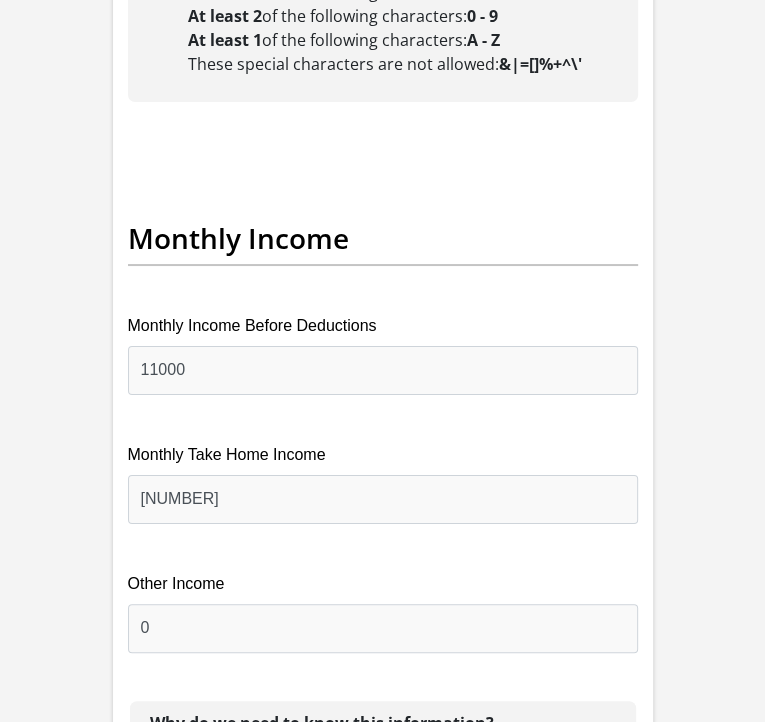 type on "0" 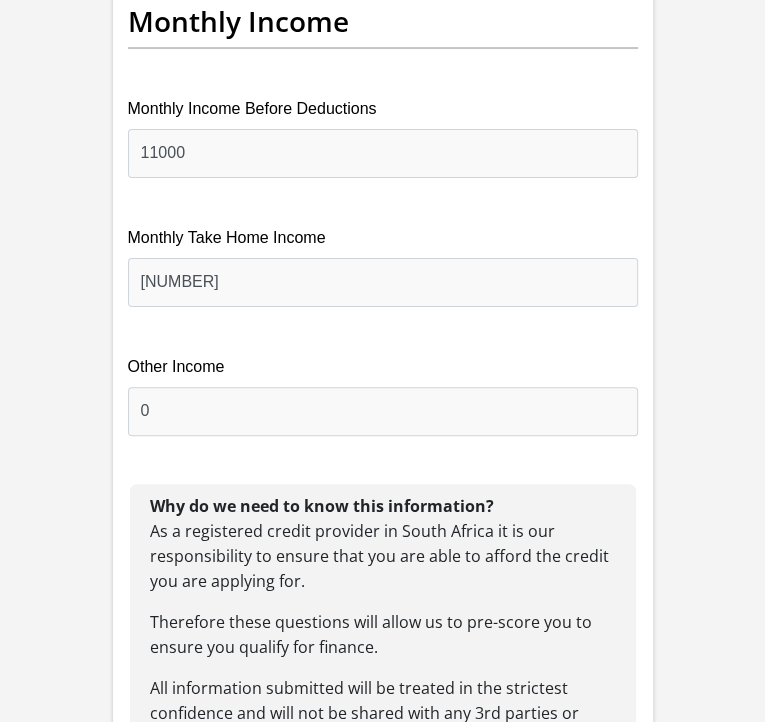 scroll, scrollTop: 4011, scrollLeft: 0, axis: vertical 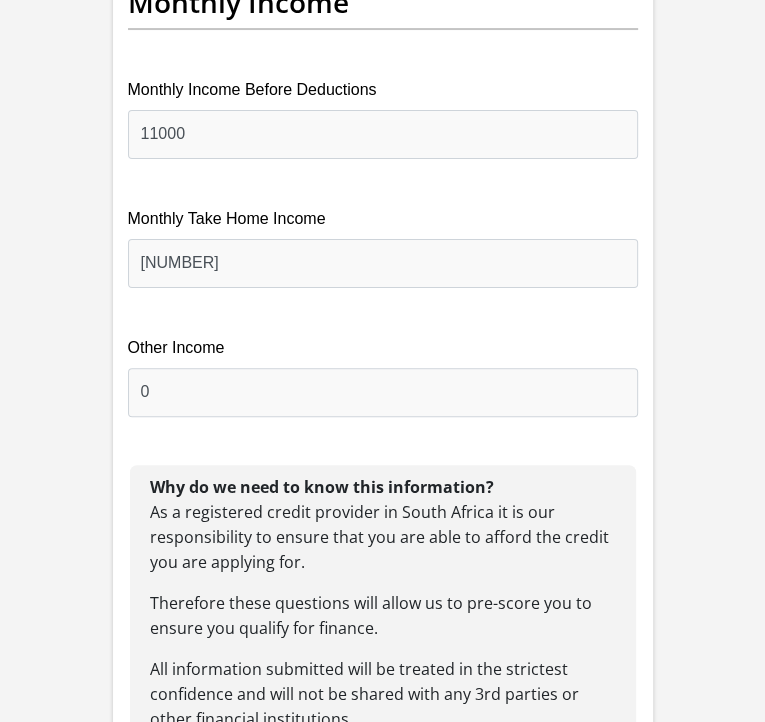 type on "[PHONE]" 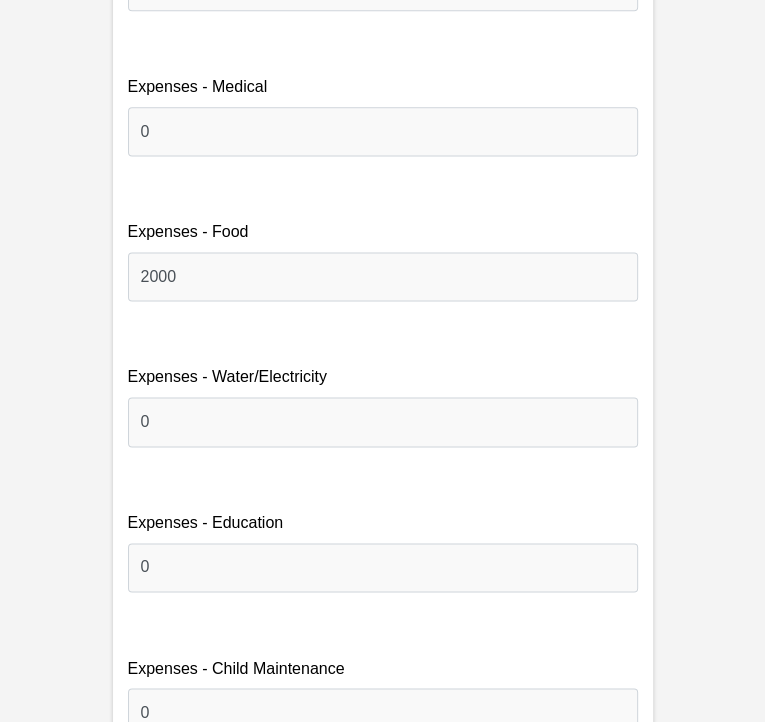 scroll, scrollTop: 5132, scrollLeft: 0, axis: vertical 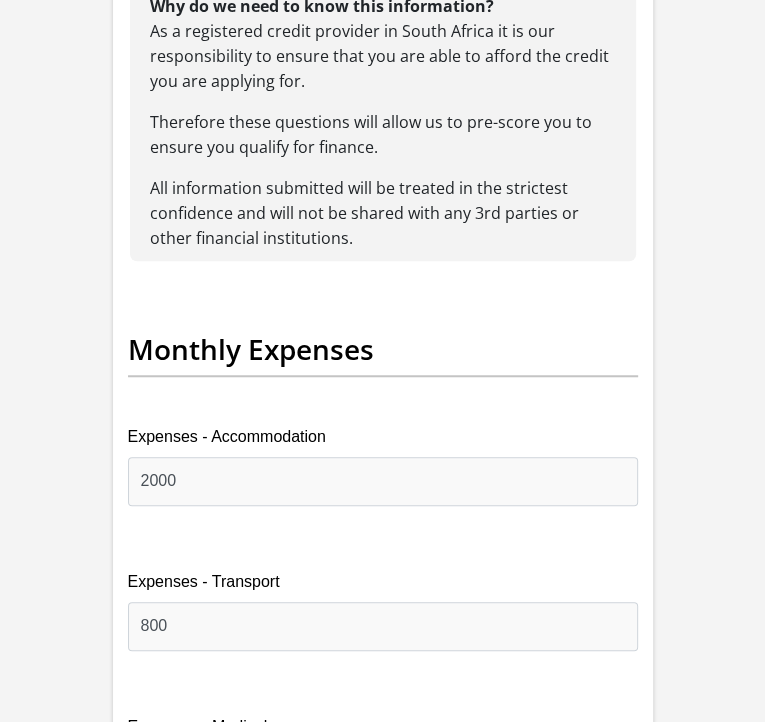 click on "[ALPHANUMERIC]" at bounding box center (383, 2583) 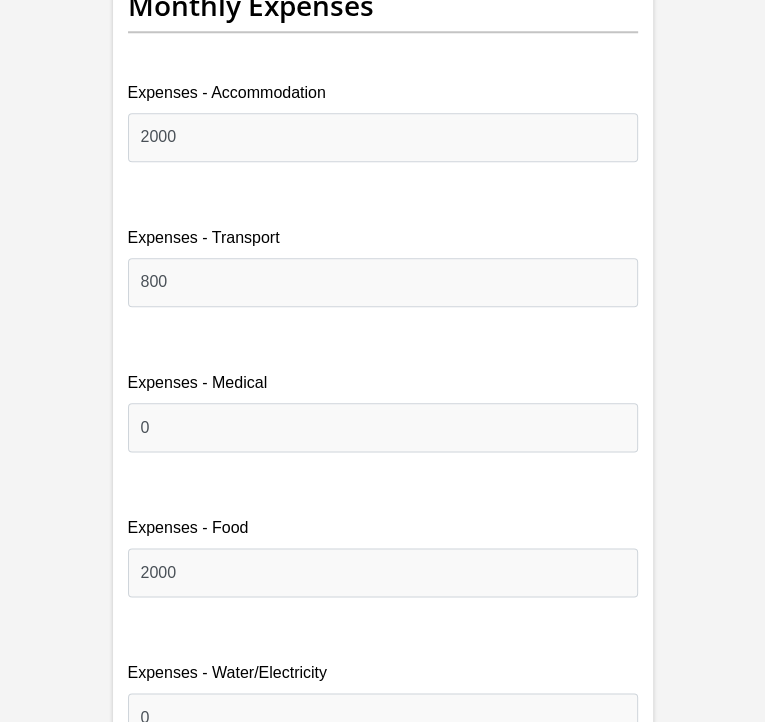scroll, scrollTop: 4836, scrollLeft: 0, axis: vertical 